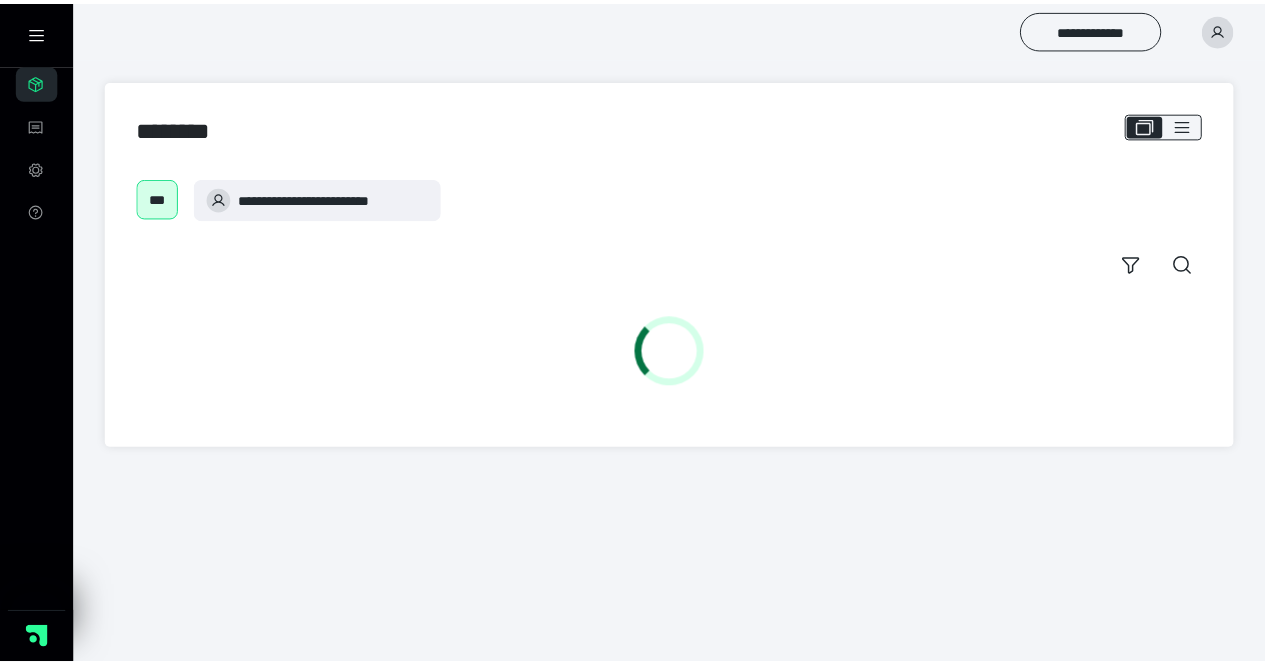 scroll, scrollTop: 0, scrollLeft: 0, axis: both 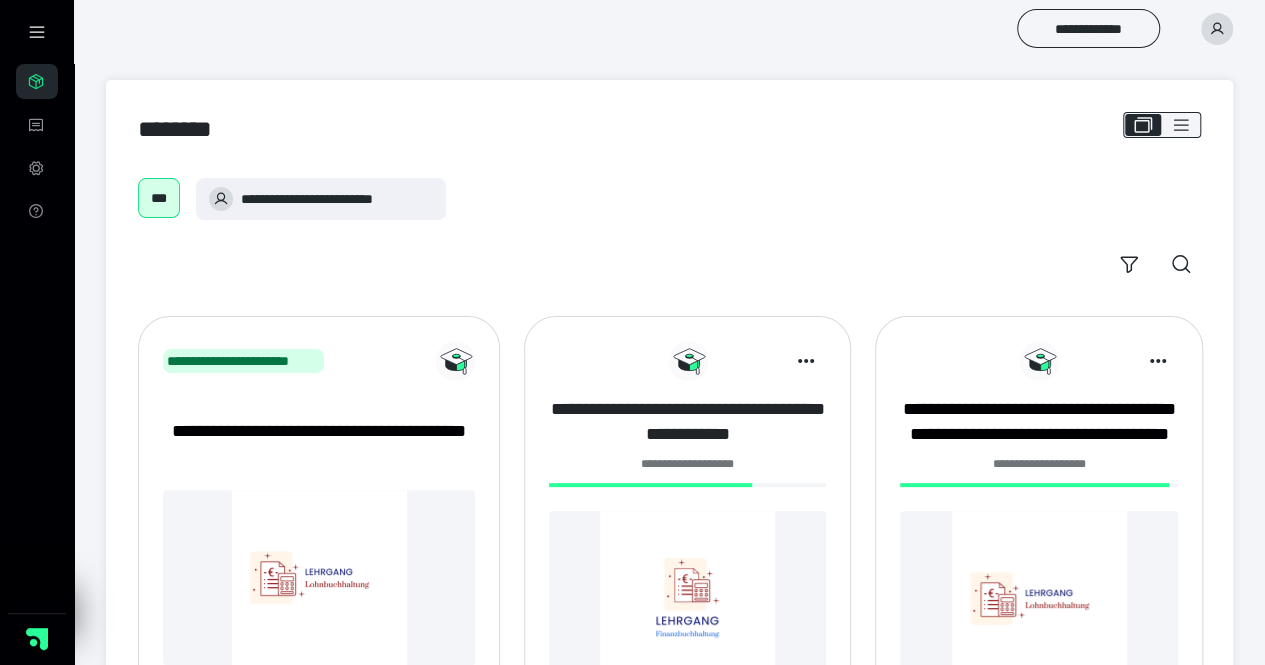 click on "**********" at bounding box center [687, 422] 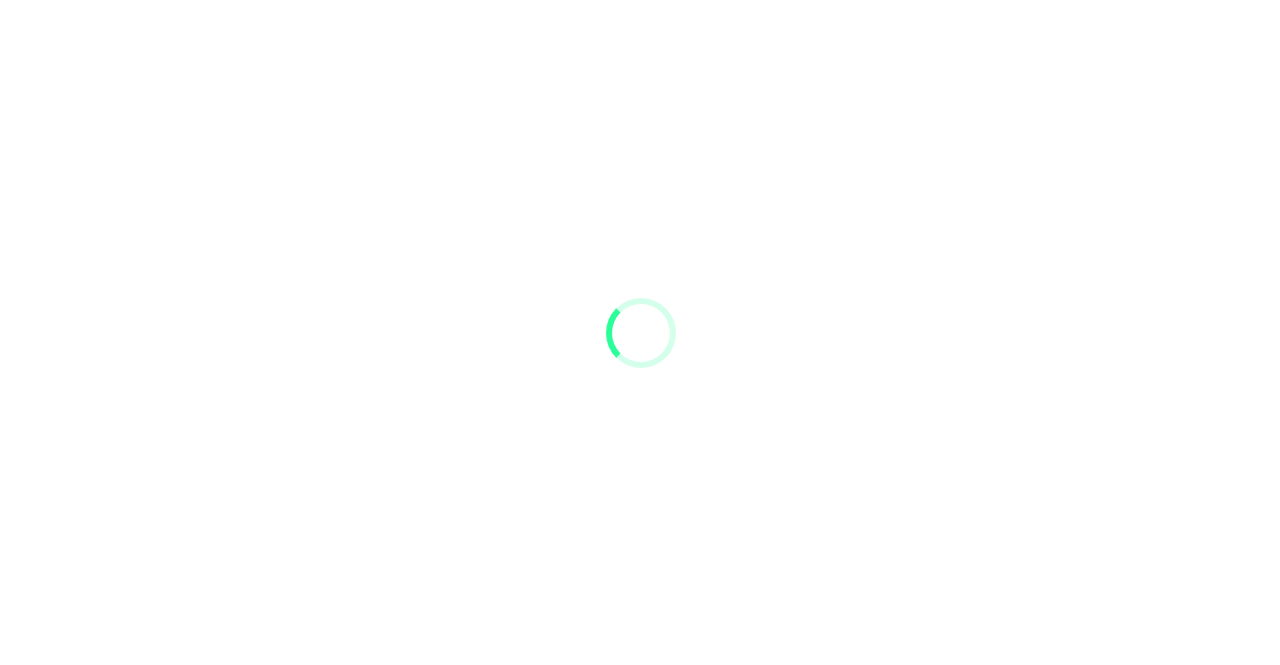 scroll, scrollTop: 0, scrollLeft: 0, axis: both 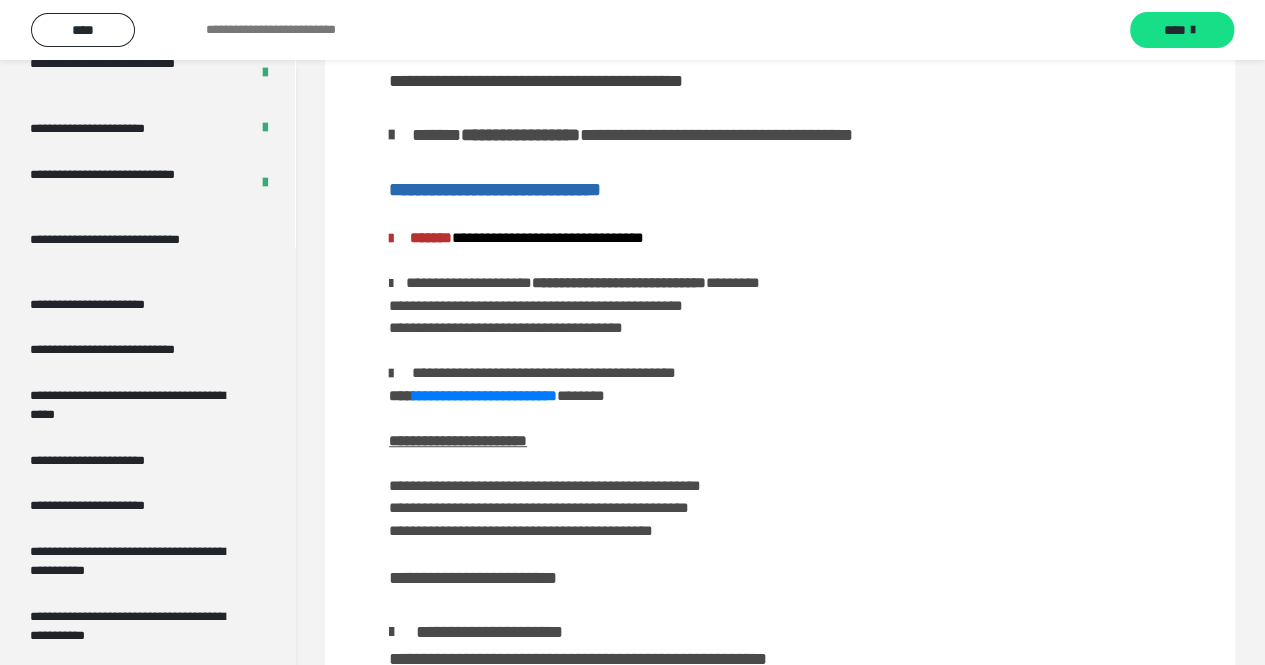 click on "**********" at bounding box center (536, 81) 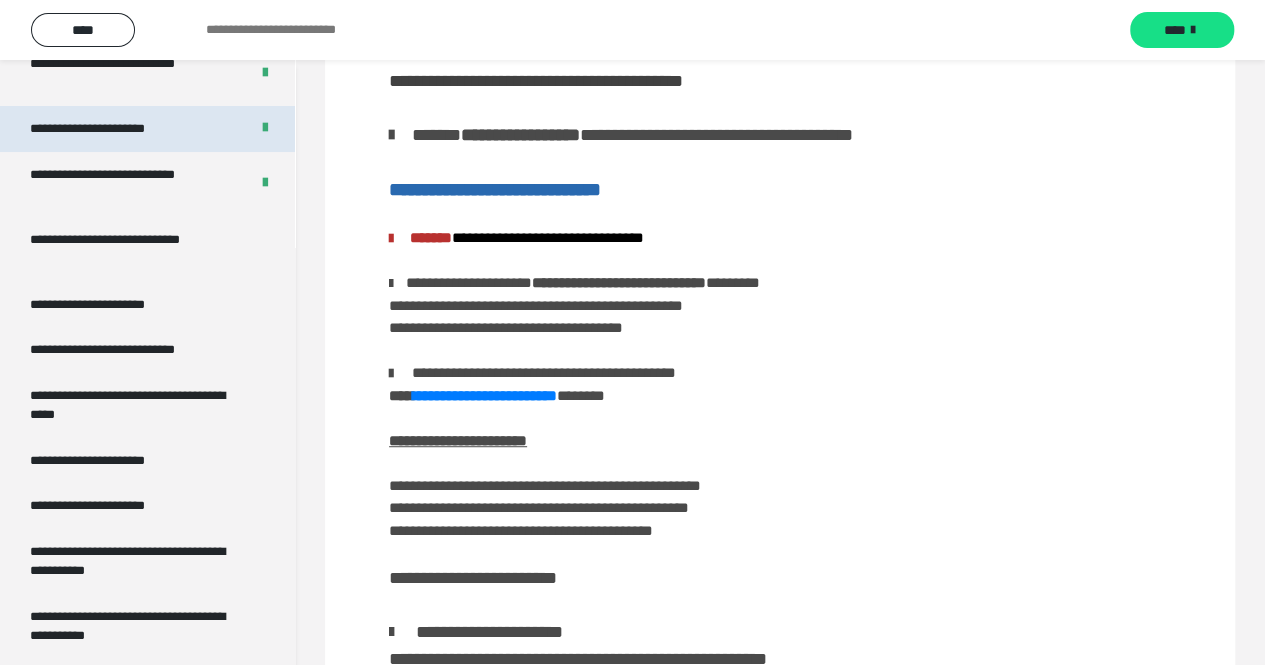 click on "**********" at bounding box center (111, 129) 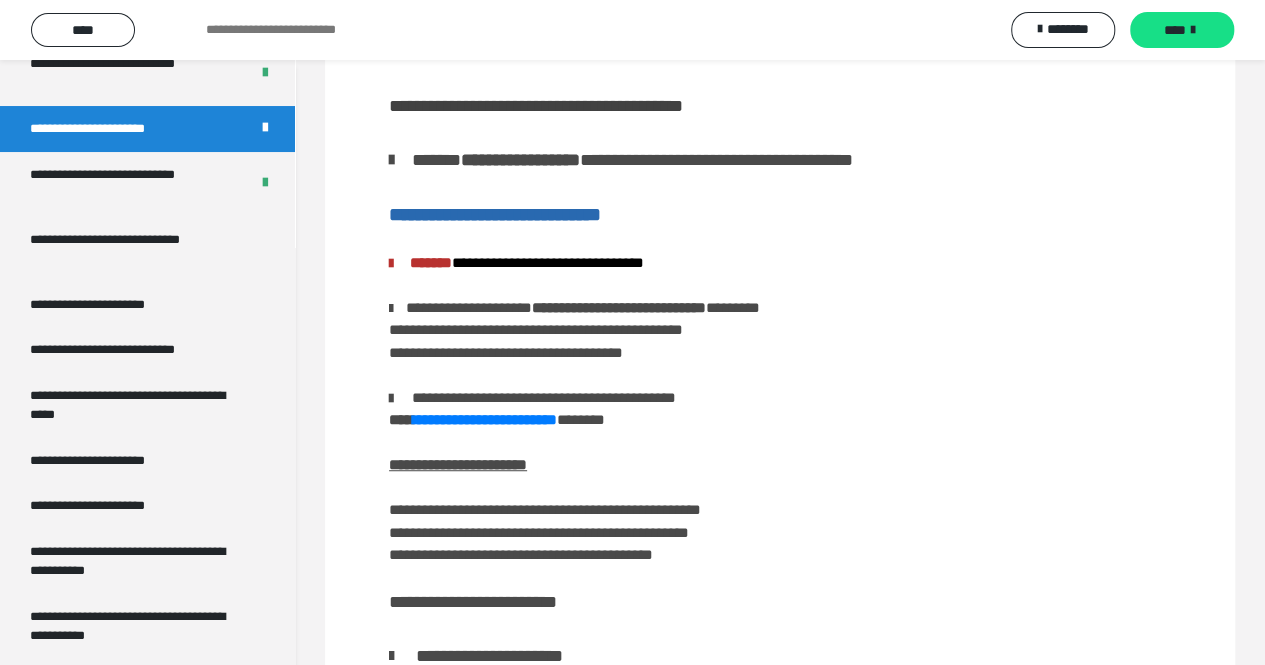 scroll, scrollTop: 60, scrollLeft: 0, axis: vertical 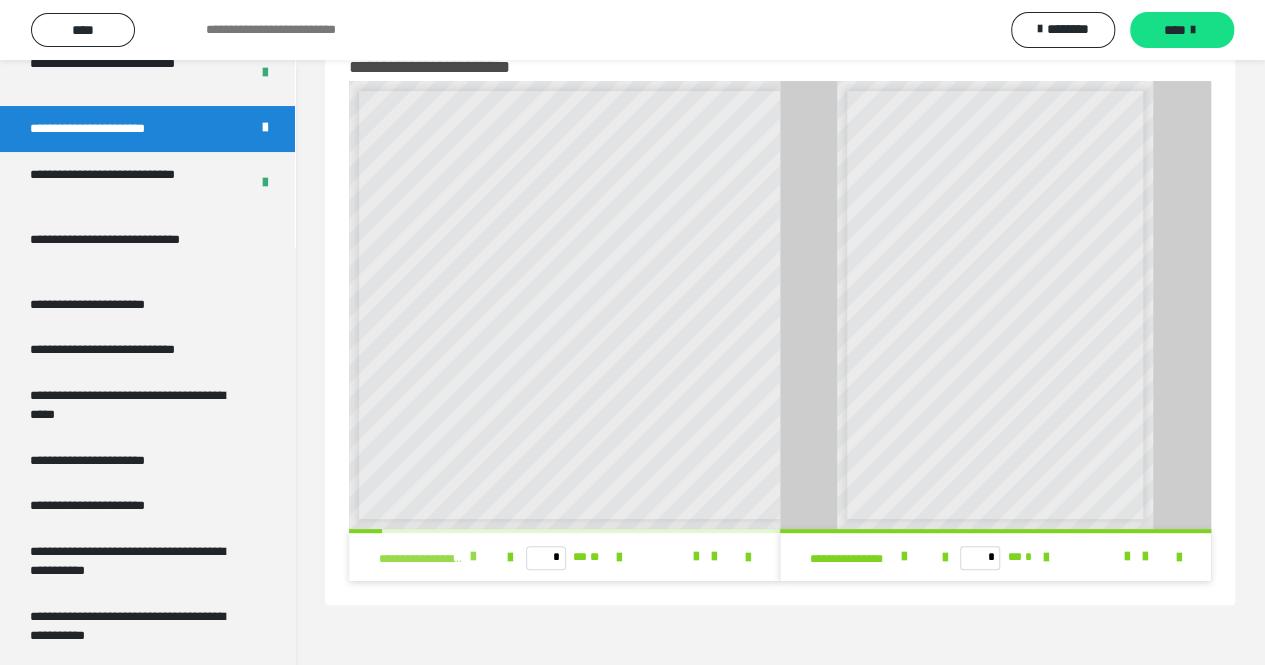 click at bounding box center [473, 557] 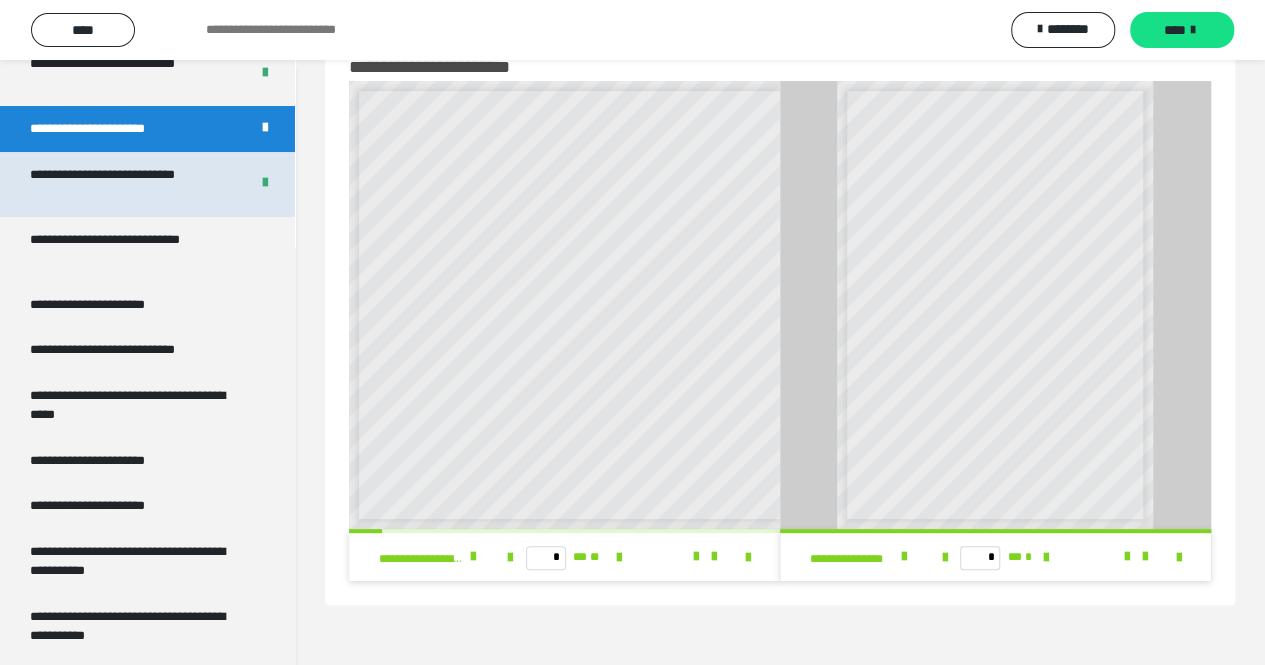 click on "**********" at bounding box center (147, 184) 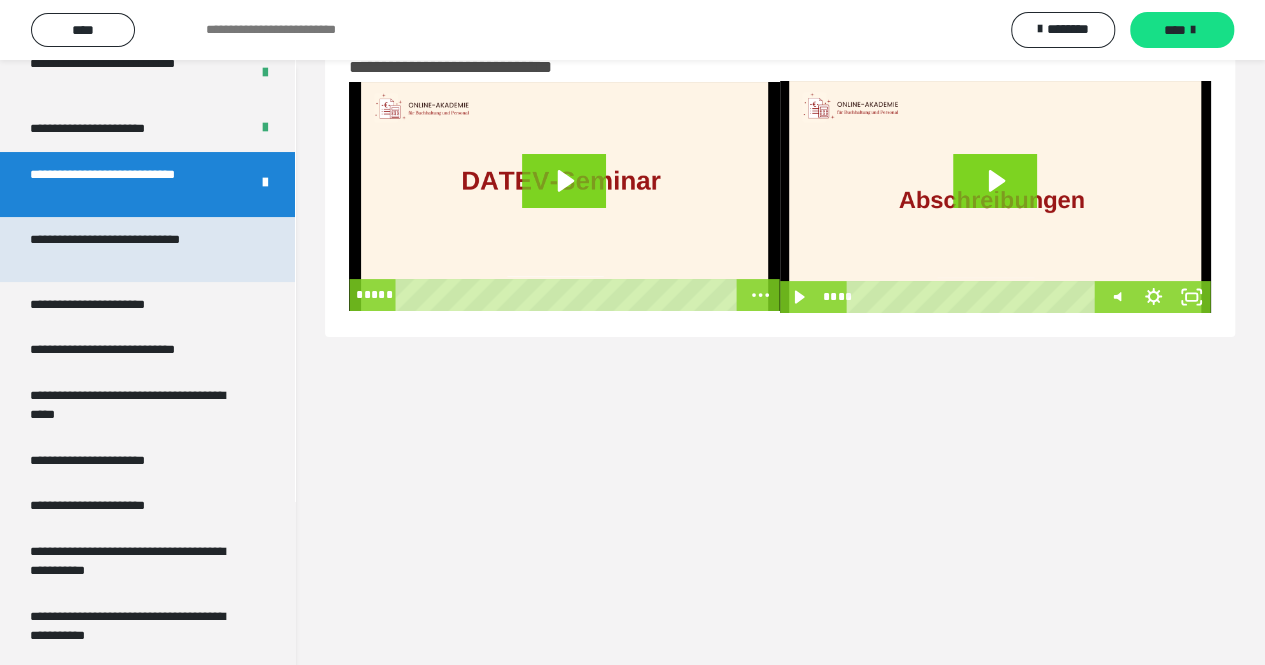 click on "**********" at bounding box center [132, 249] 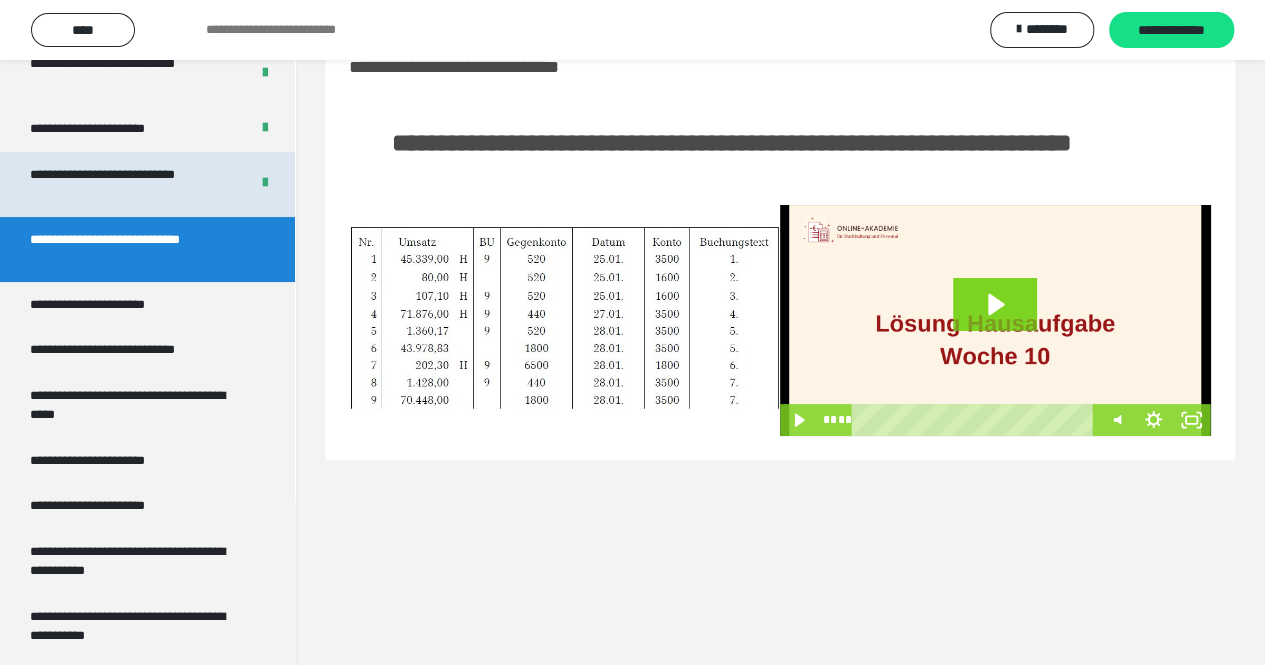click on "**********" at bounding box center [124, 184] 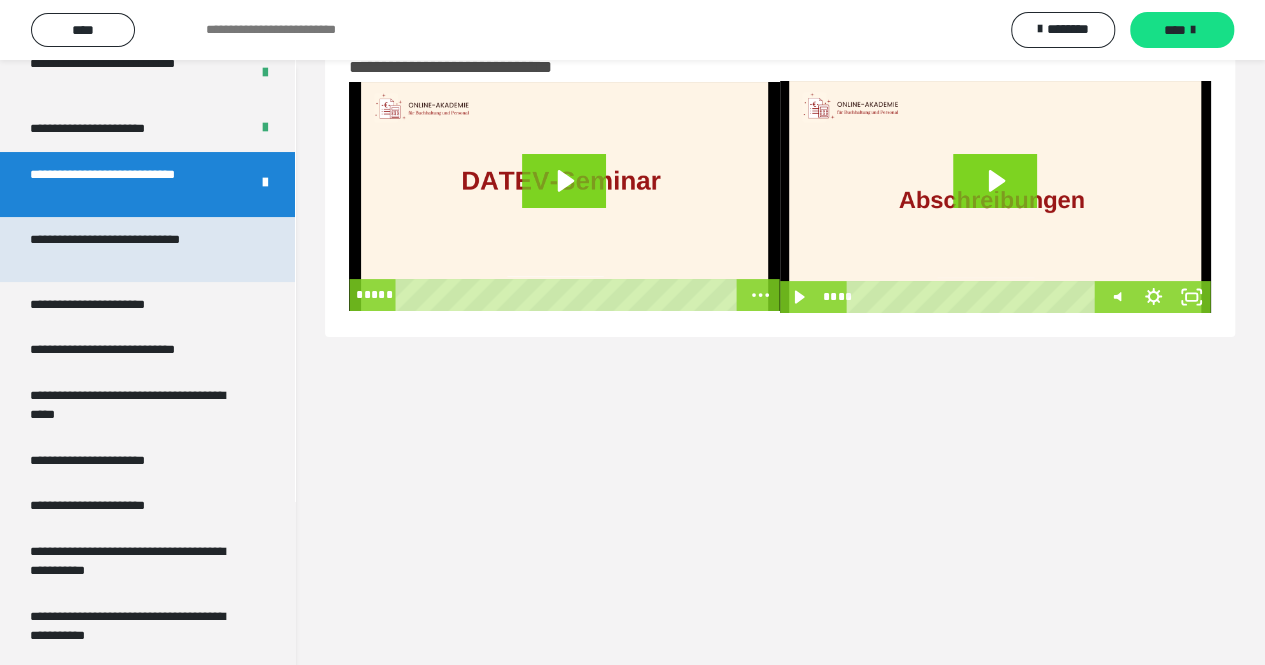 click on "**********" at bounding box center (132, 249) 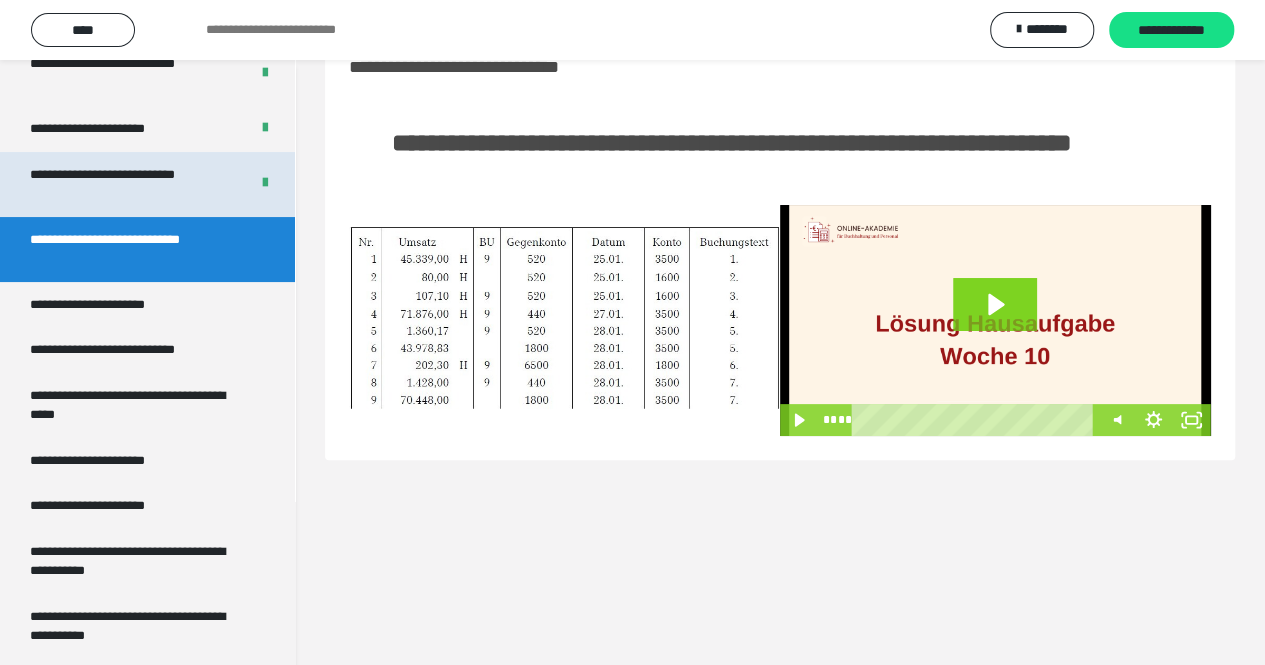 click on "**********" at bounding box center (124, 184) 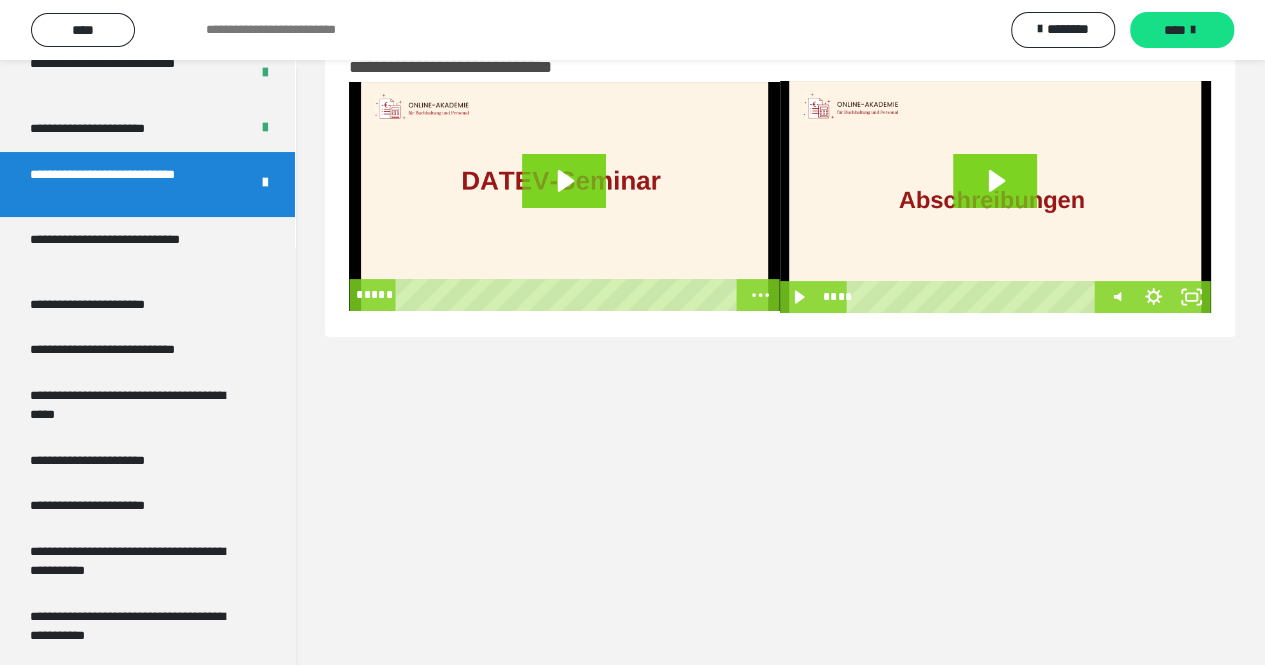 scroll, scrollTop: 0, scrollLeft: 0, axis: both 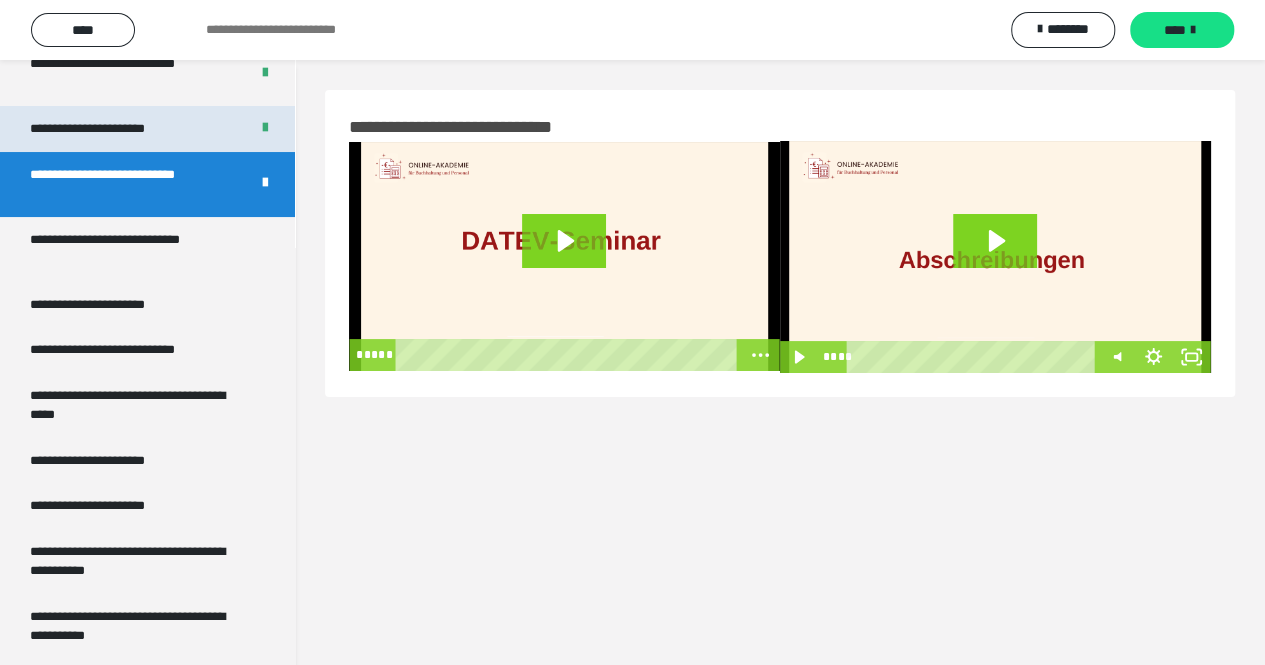 click on "**********" at bounding box center [111, 129] 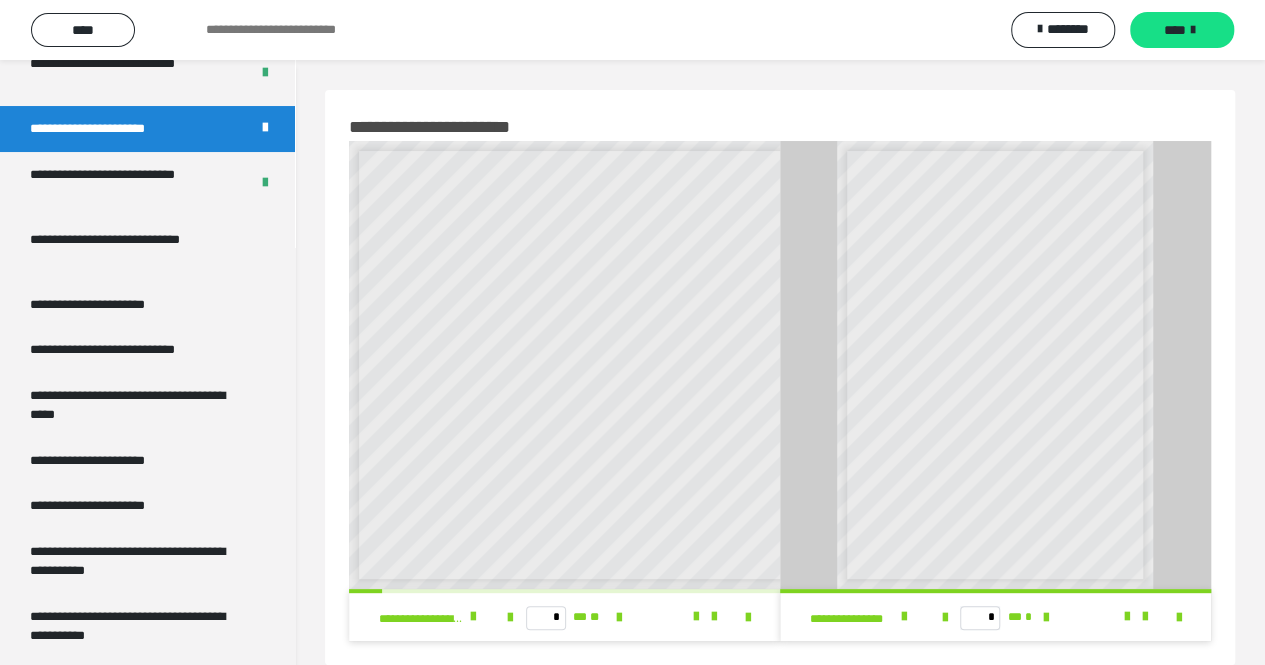 scroll, scrollTop: 60, scrollLeft: 0, axis: vertical 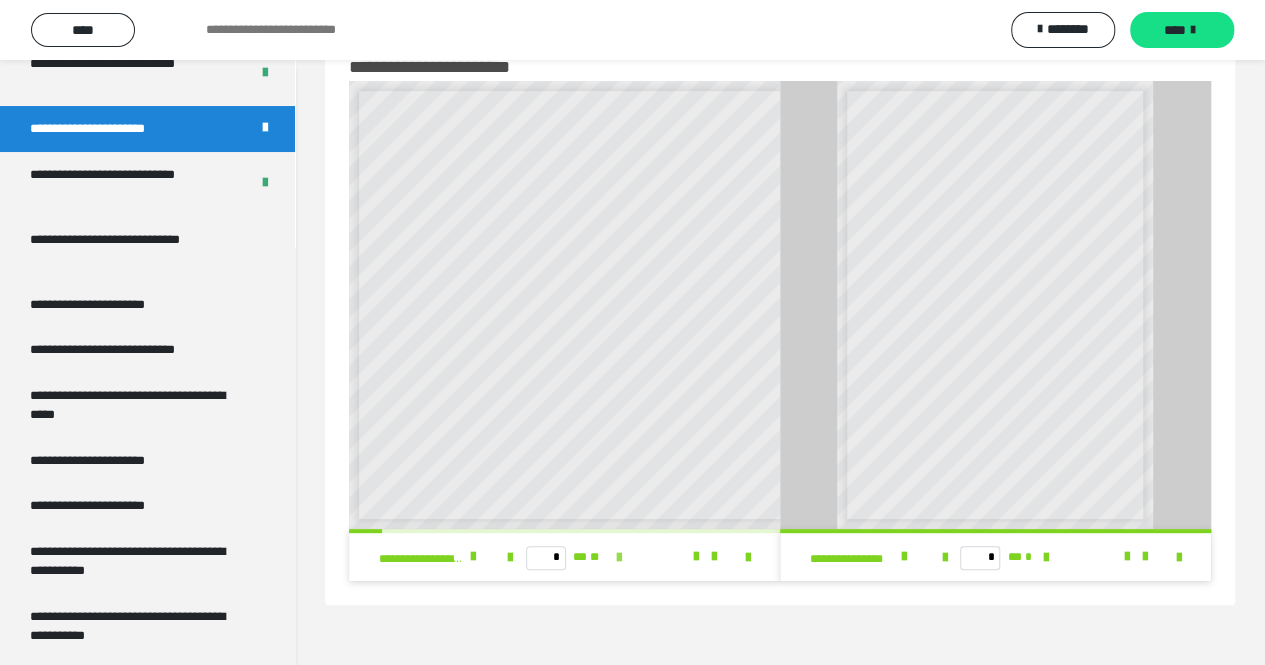 click at bounding box center [619, 558] 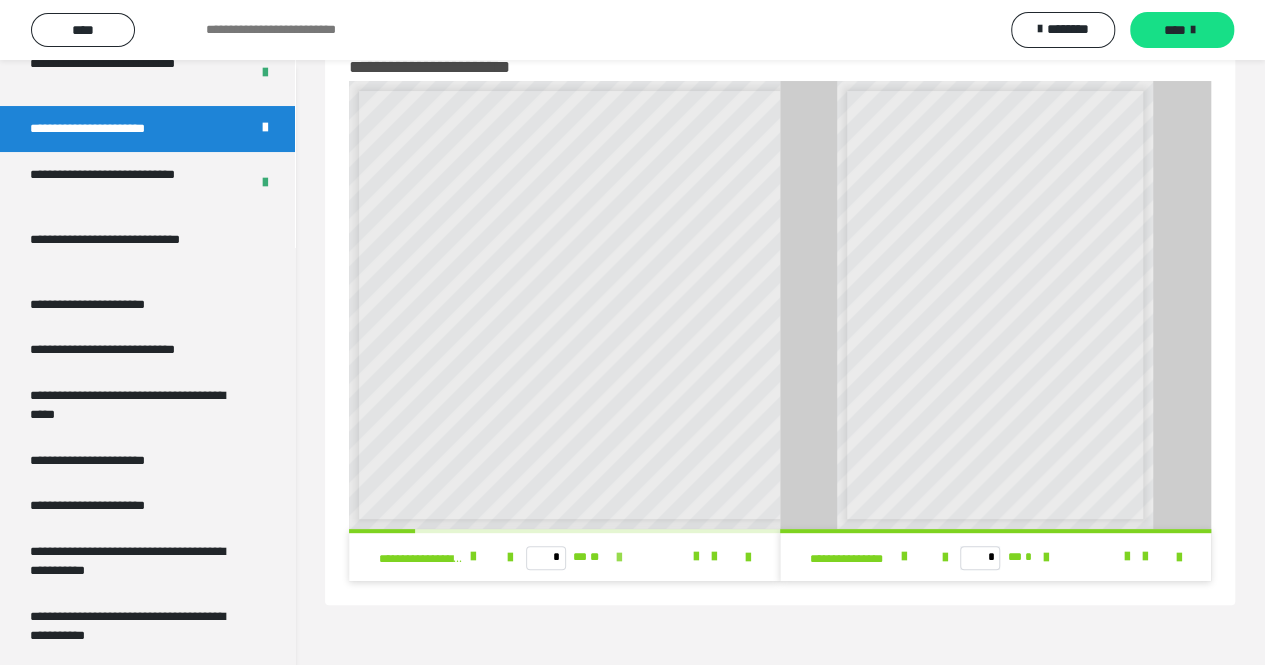 click at bounding box center [619, 558] 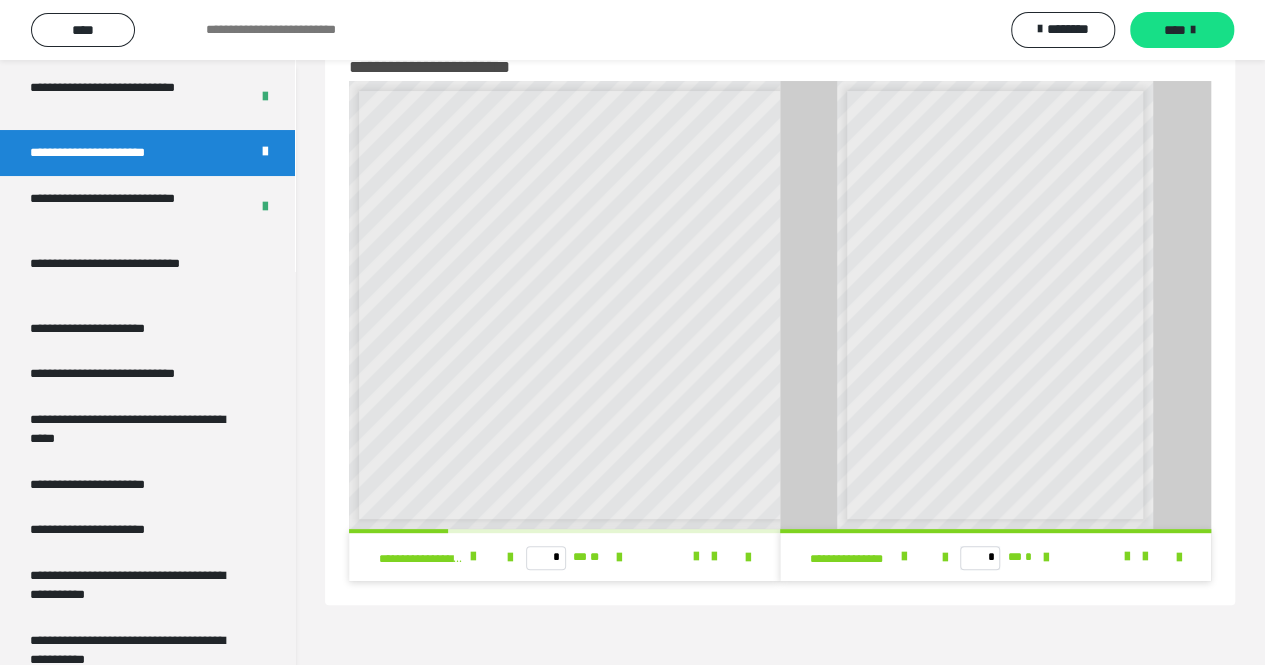 scroll, scrollTop: 3856, scrollLeft: 0, axis: vertical 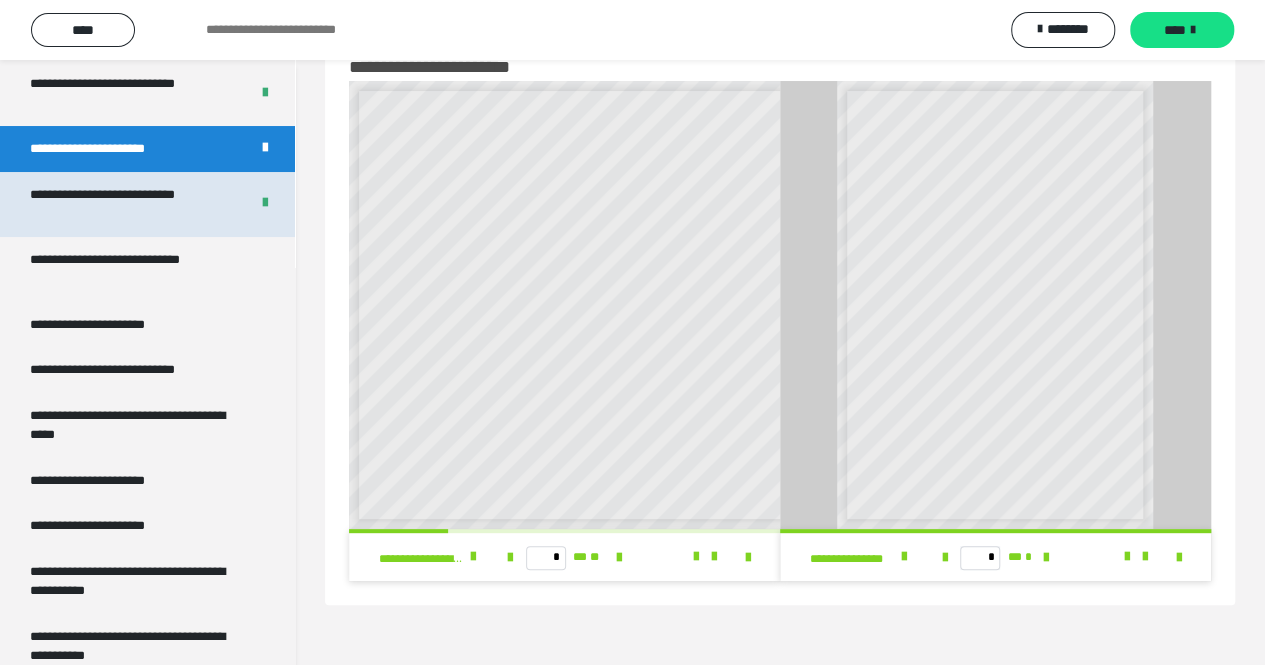 click on "**********" at bounding box center [124, 204] 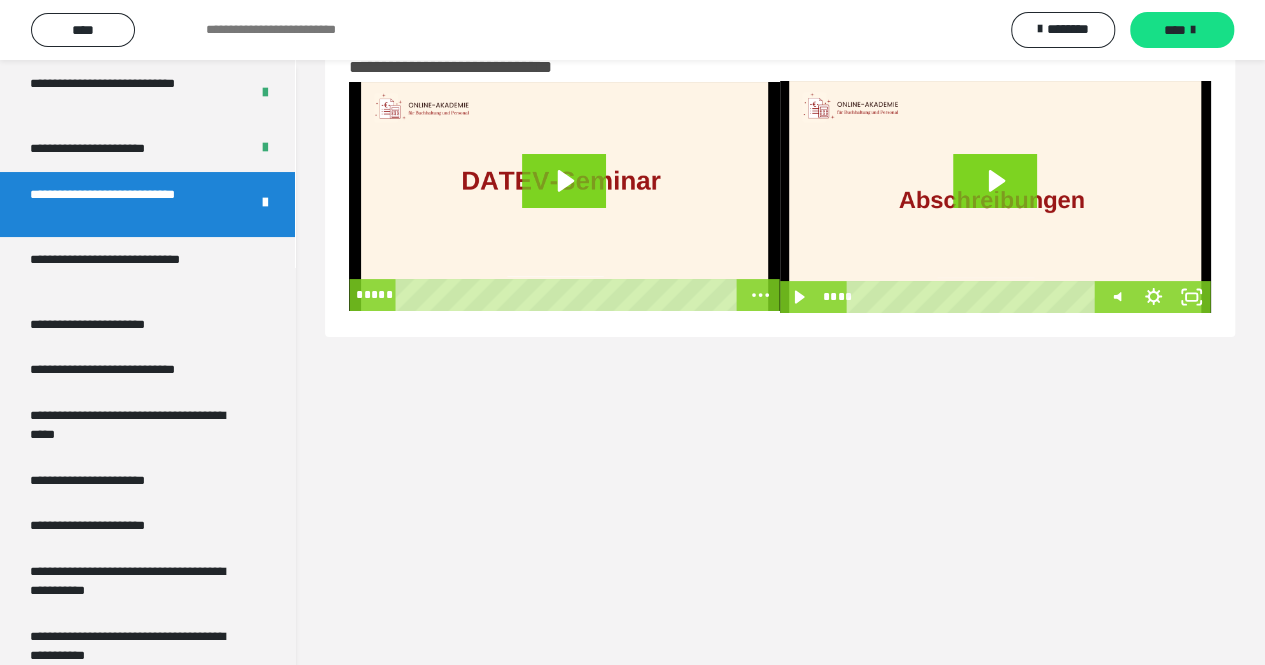 scroll, scrollTop: 0, scrollLeft: 0, axis: both 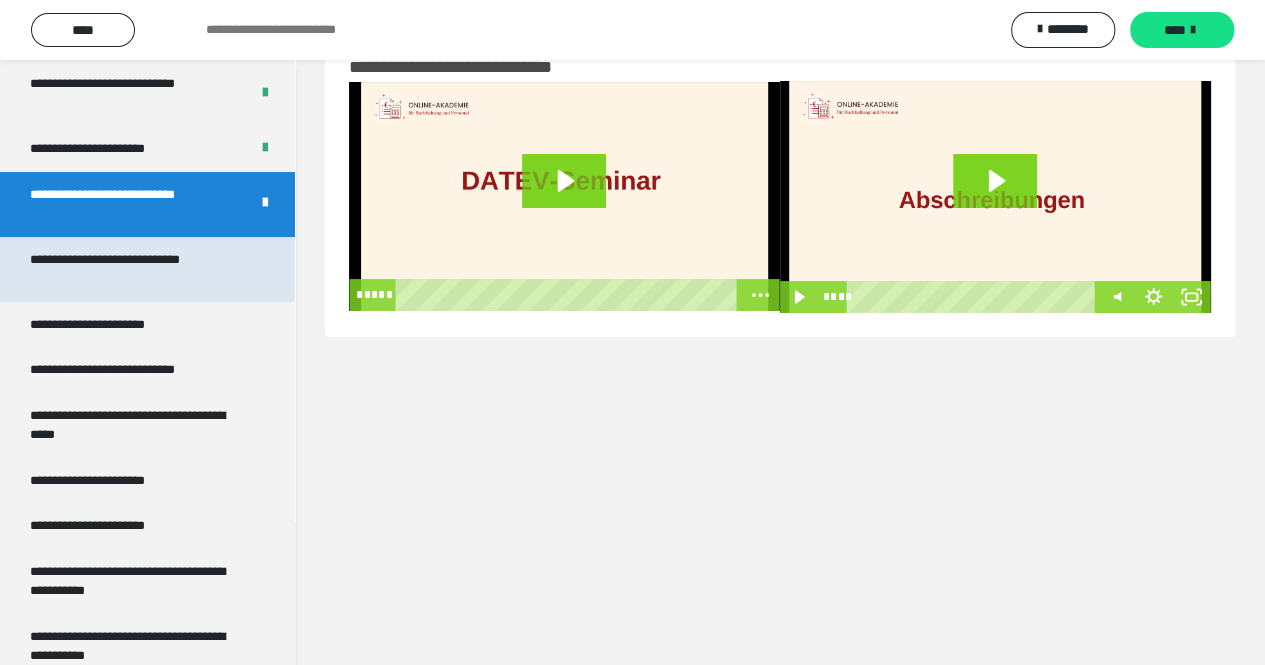 click on "**********" at bounding box center (132, 269) 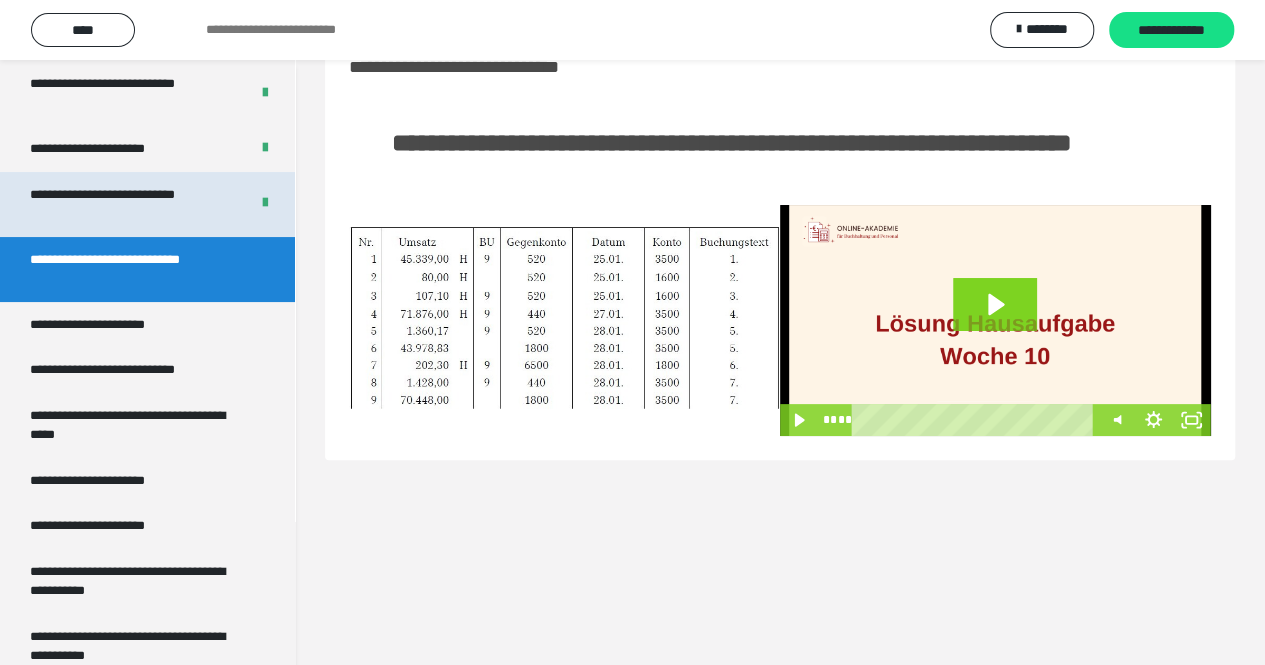 click on "**********" at bounding box center (124, 204) 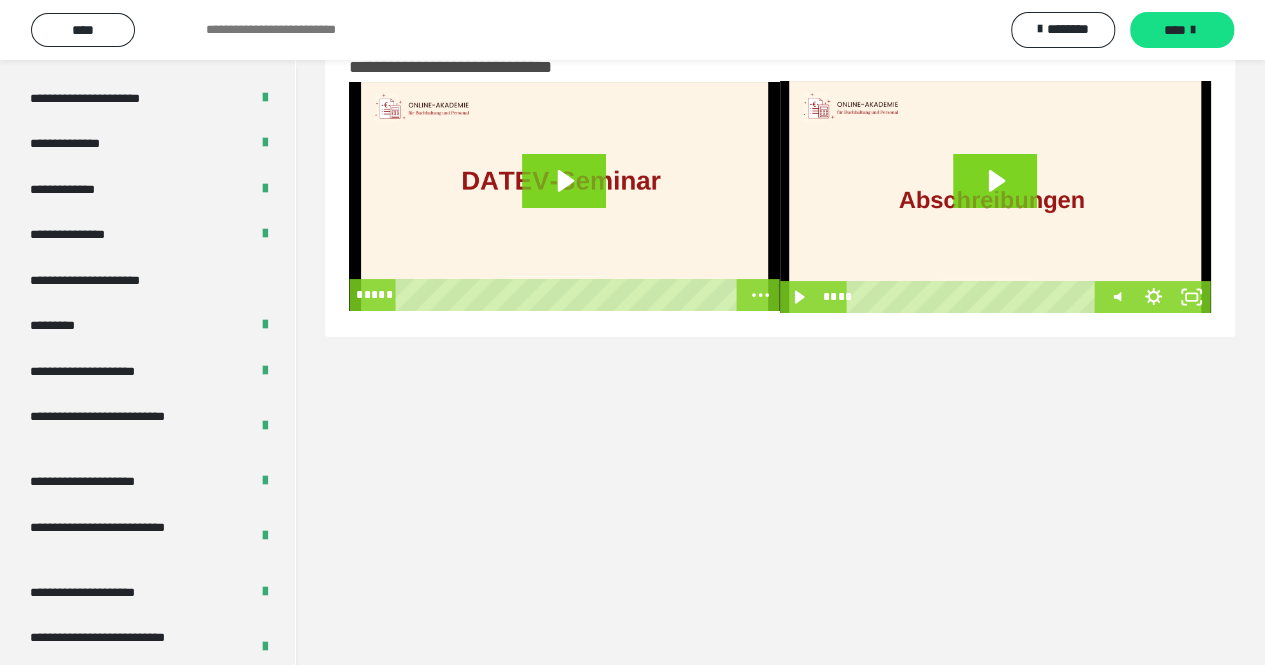 scroll, scrollTop: 2394, scrollLeft: 0, axis: vertical 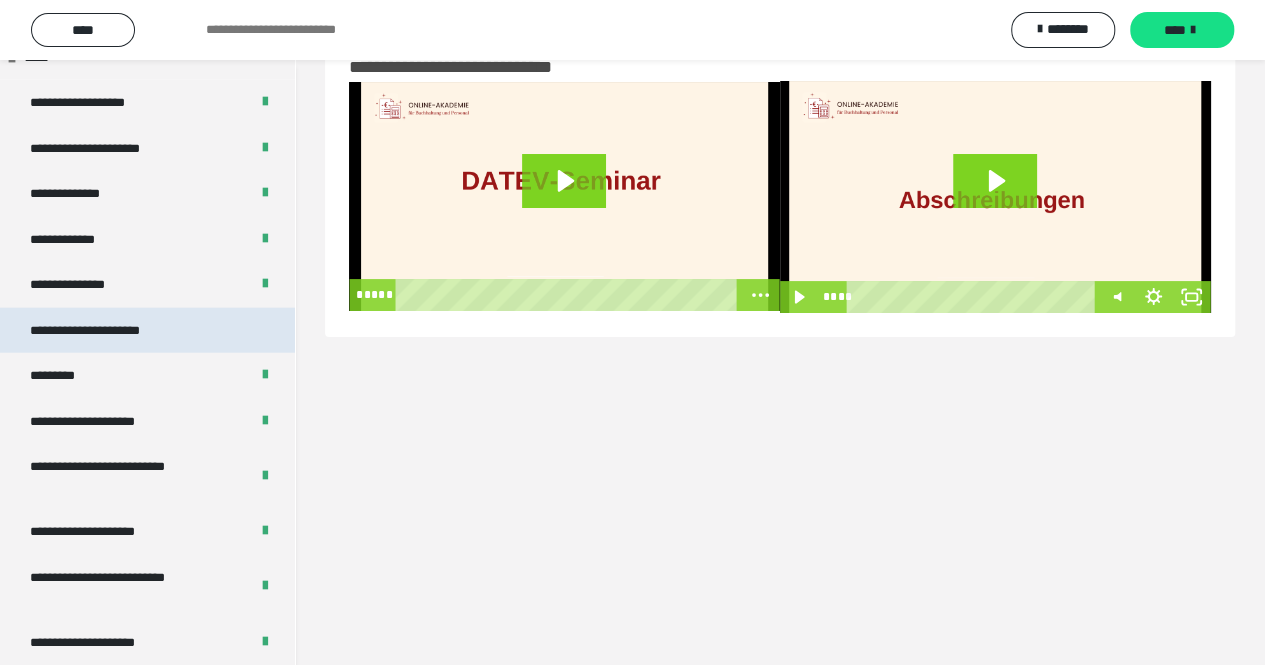 click on "**********" at bounding box center (118, 331) 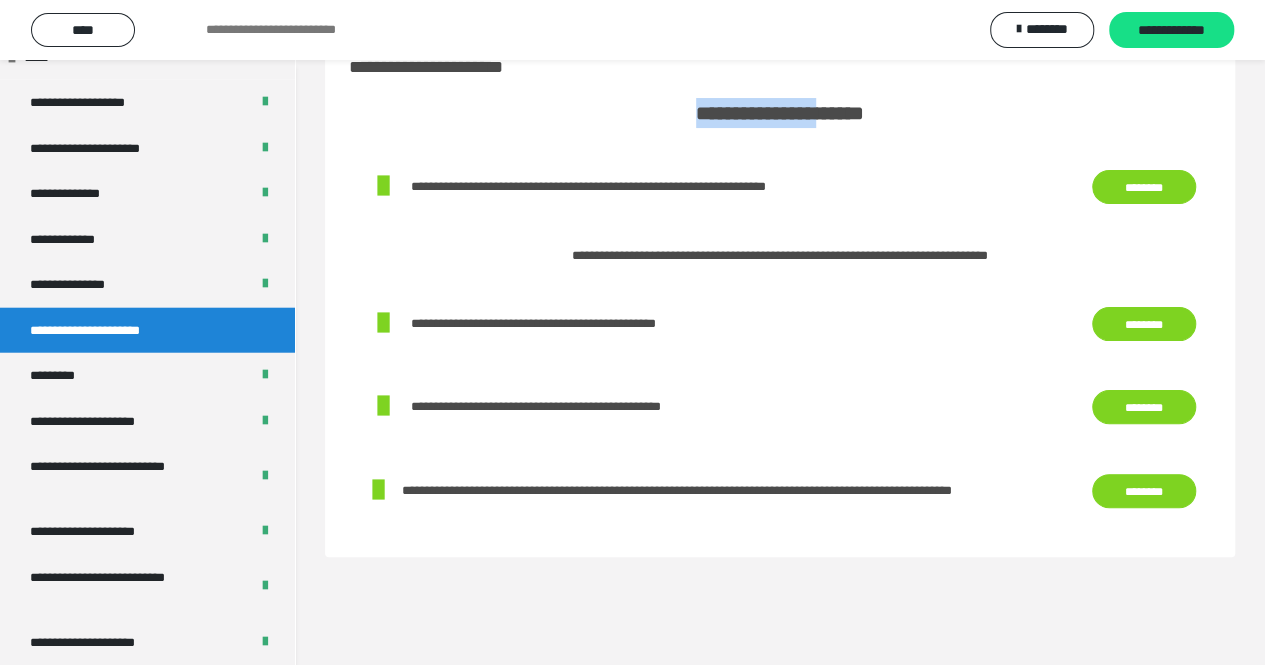drag, startPoint x: 652, startPoint y: 111, endPoint x: 840, endPoint y: 97, distance: 188.52055 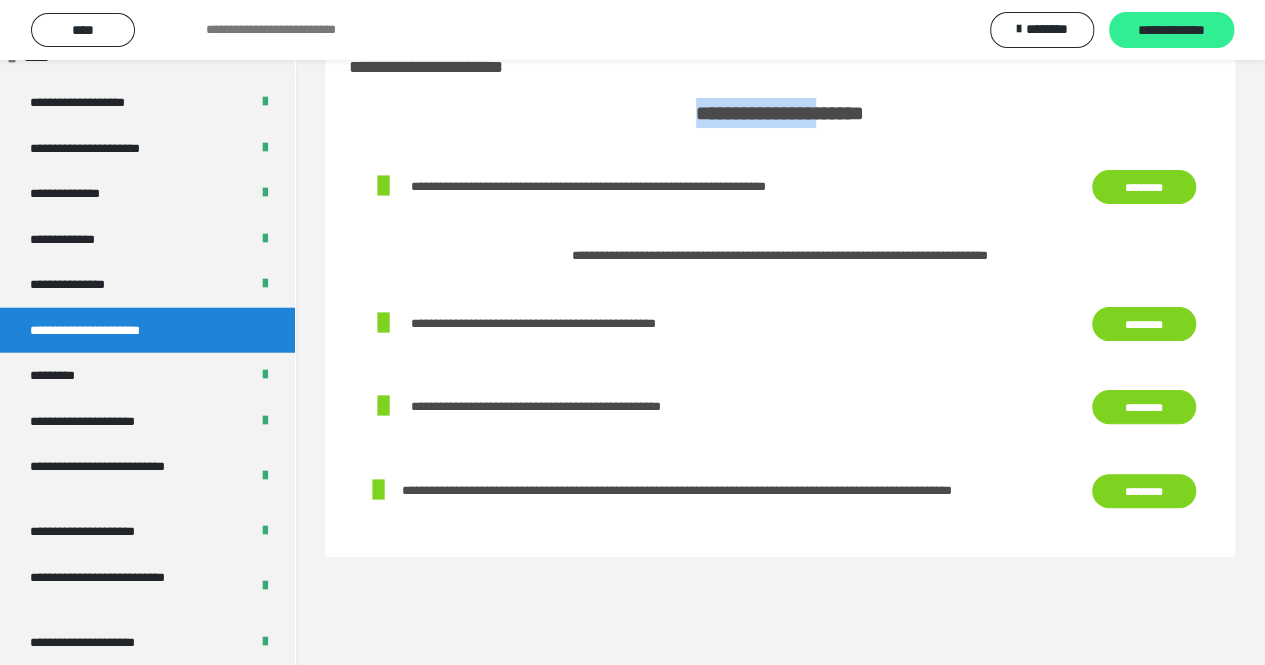 click on "**********" at bounding box center [1171, 31] 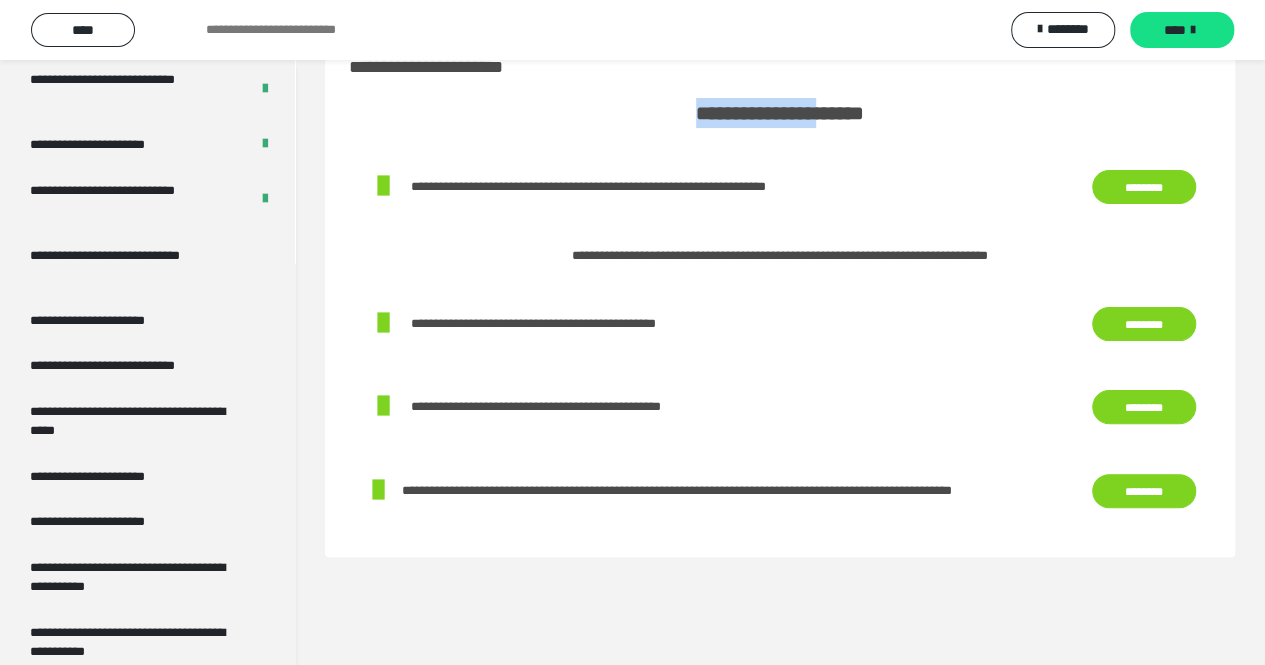 scroll, scrollTop: 0, scrollLeft: 0, axis: both 